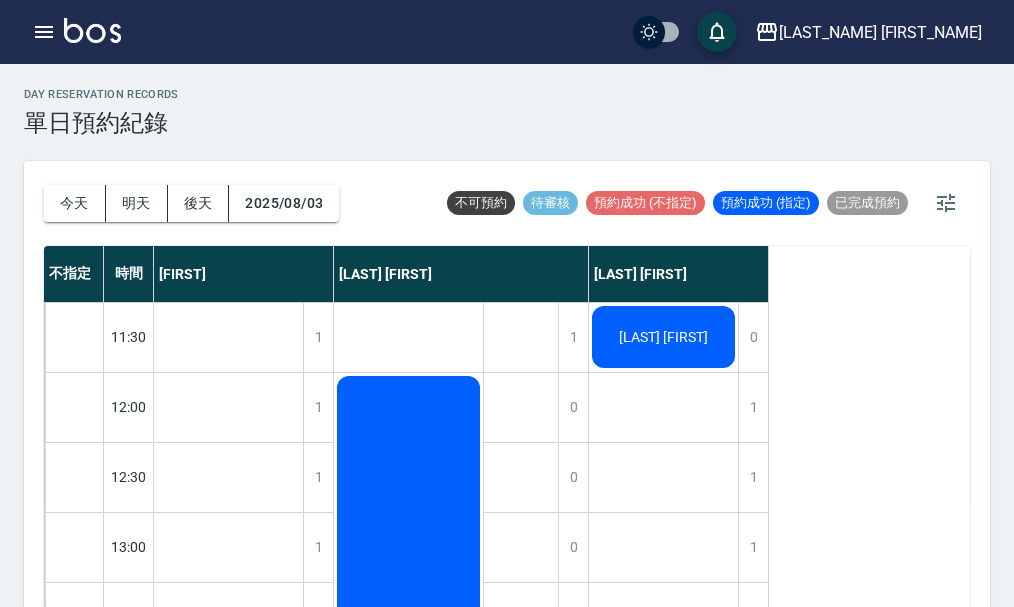 scroll, scrollTop: 23, scrollLeft: 0, axis: vertical 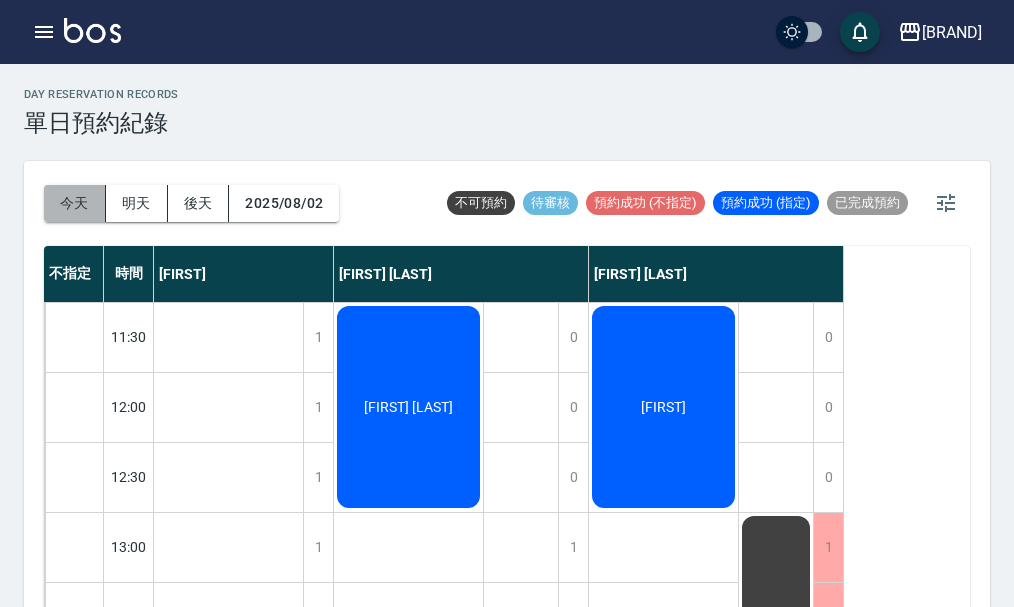 click on "今天" at bounding box center [75, 203] 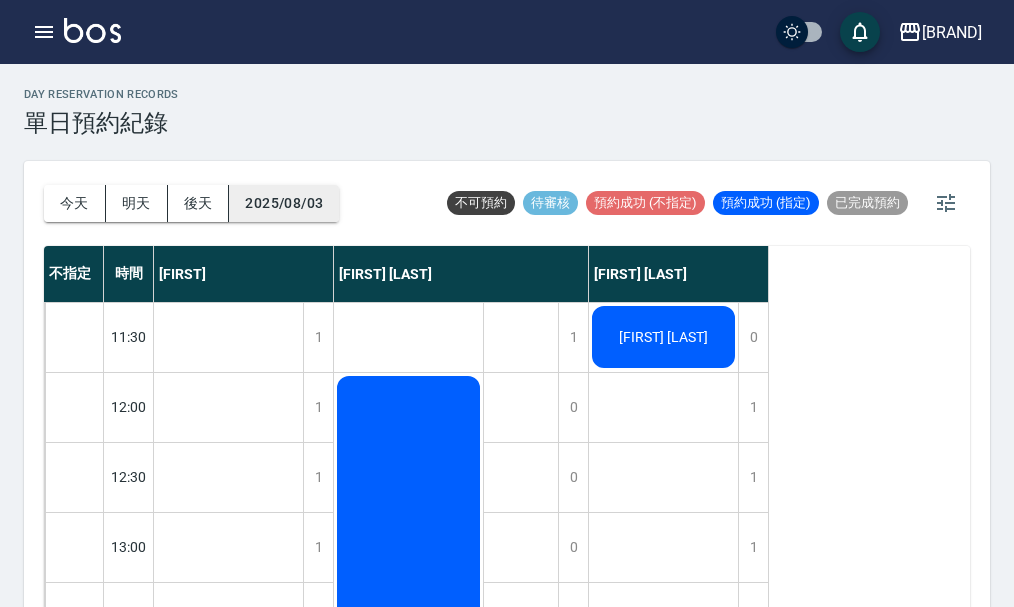 scroll, scrollTop: 23, scrollLeft: 0, axis: vertical 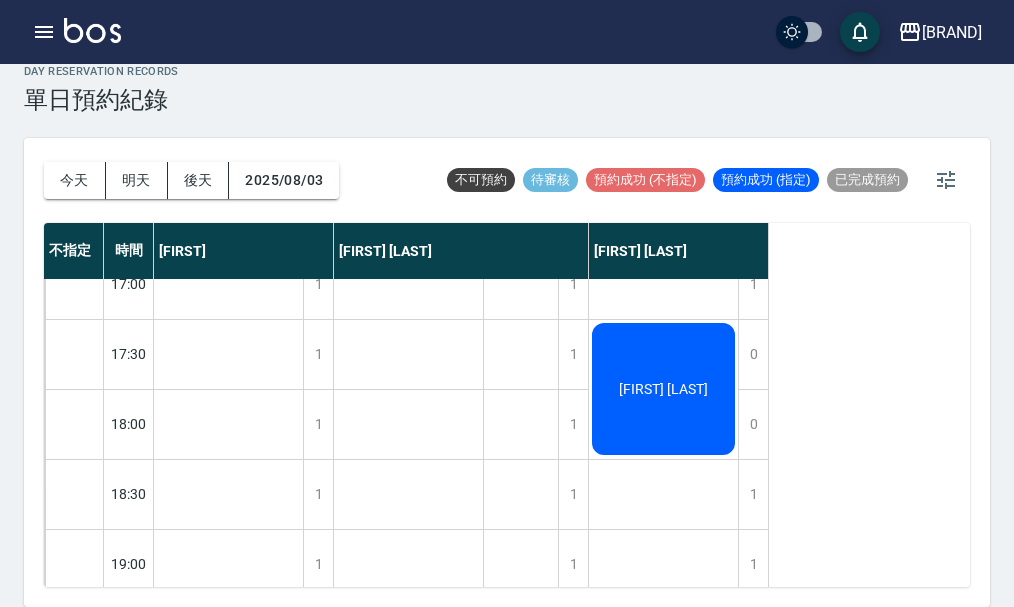 click at bounding box center [92, 30] 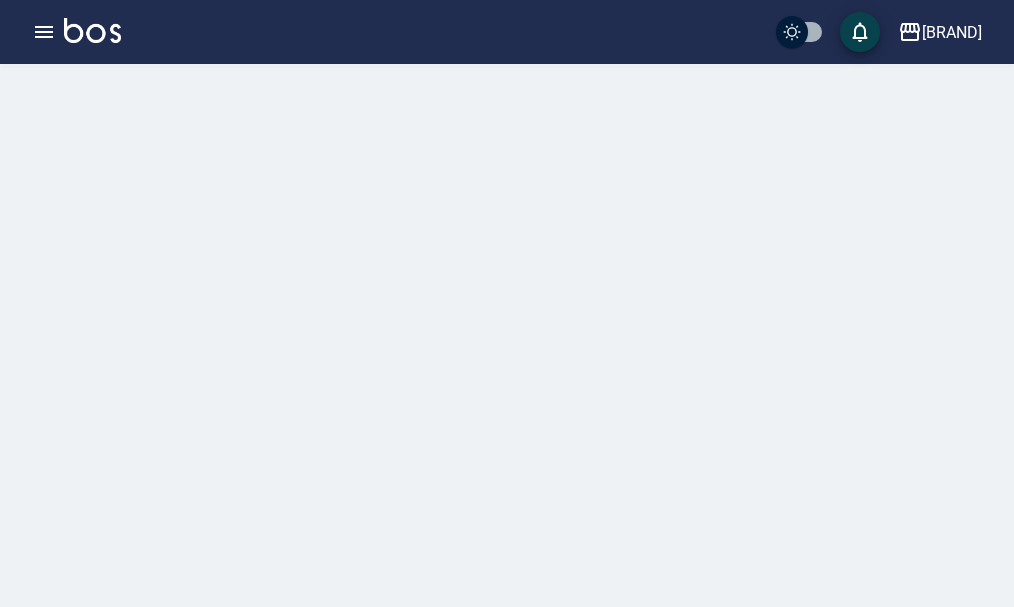 scroll, scrollTop: 0, scrollLeft: 0, axis: both 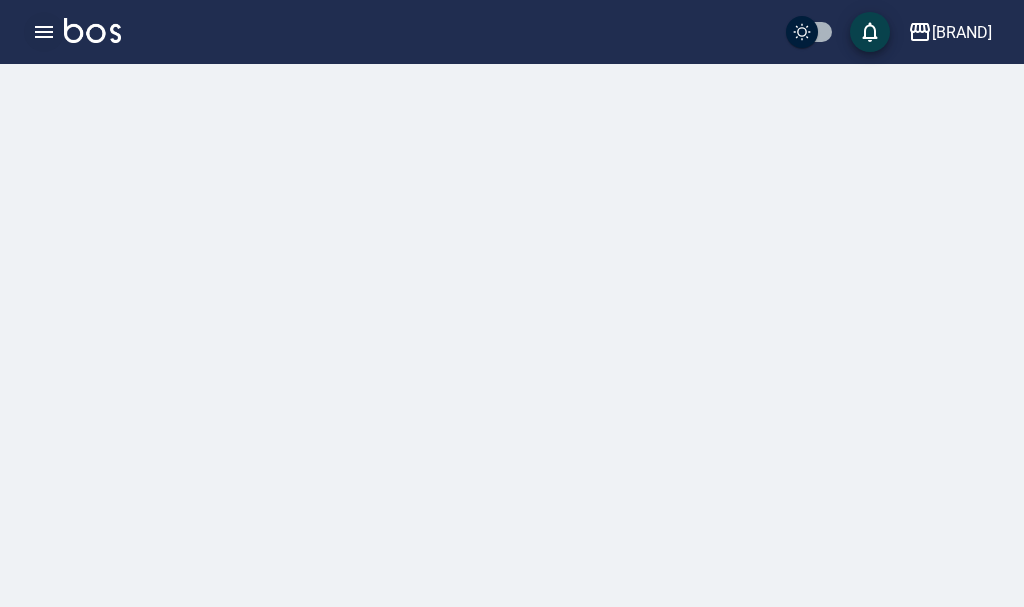 click 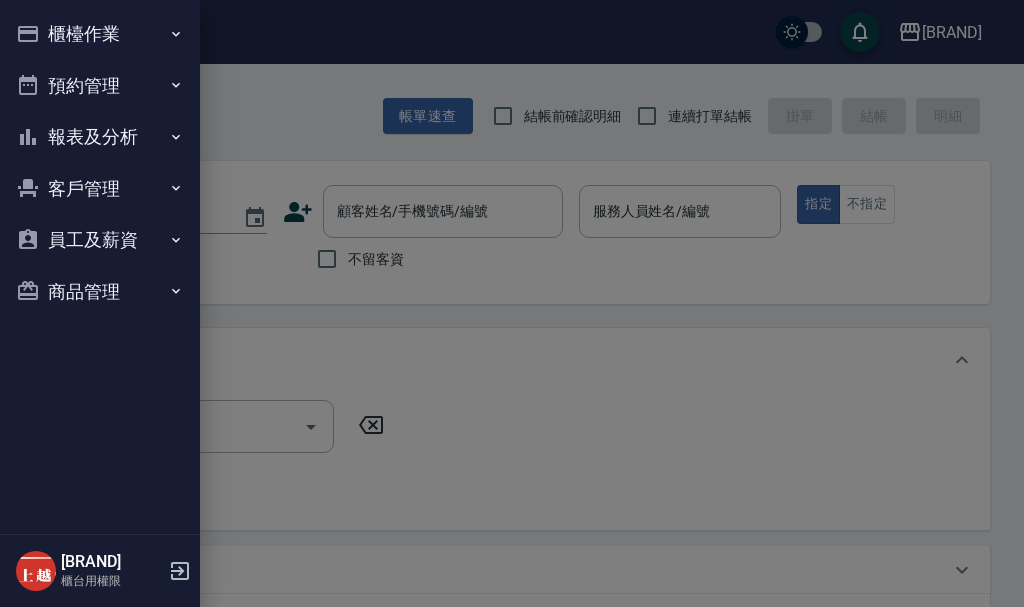 click at bounding box center [512, 303] 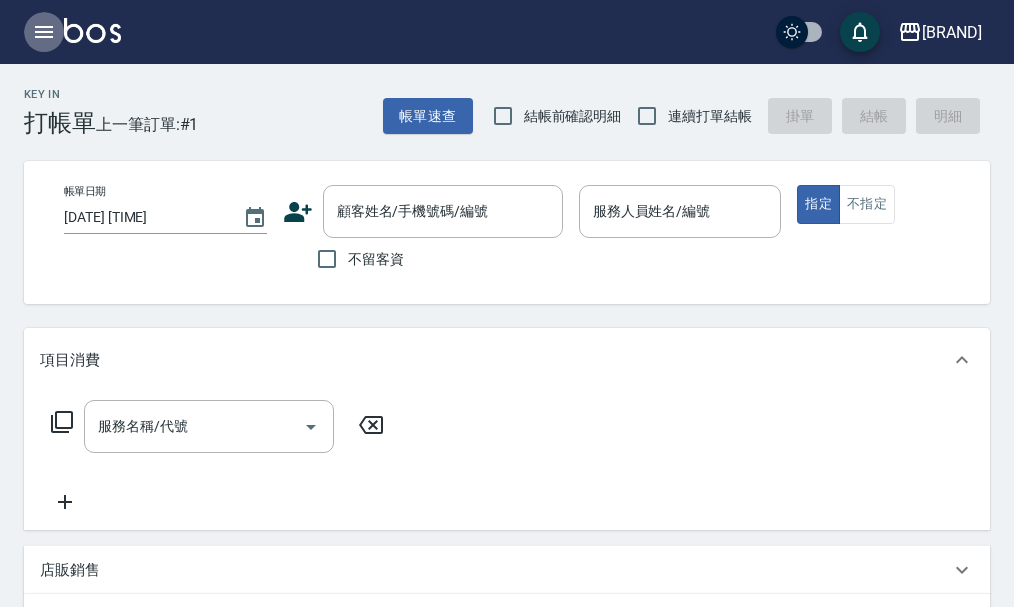click at bounding box center (44, 32) 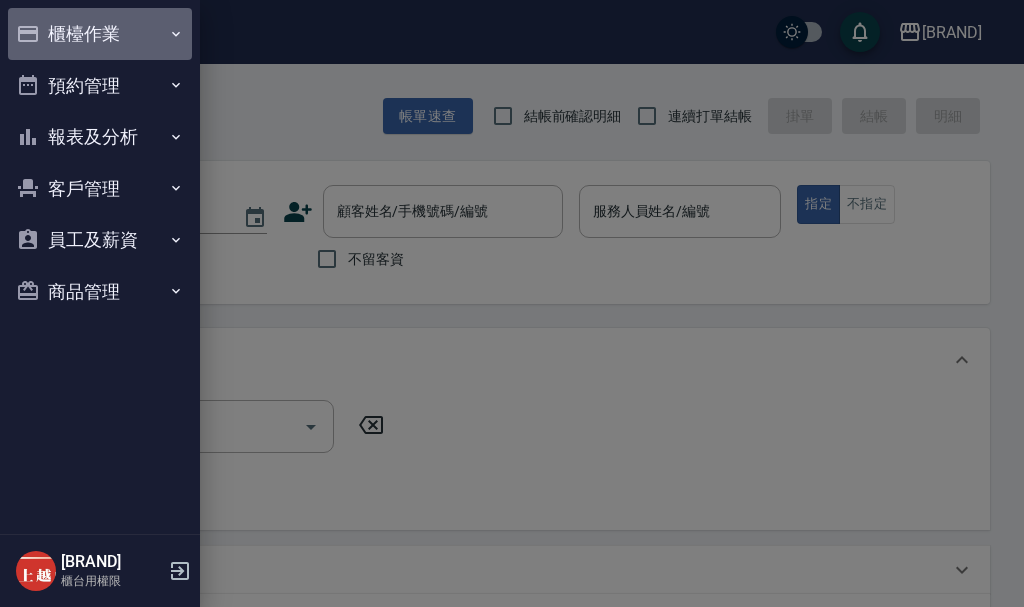 click on "櫃檯作業" at bounding box center (100, 34) 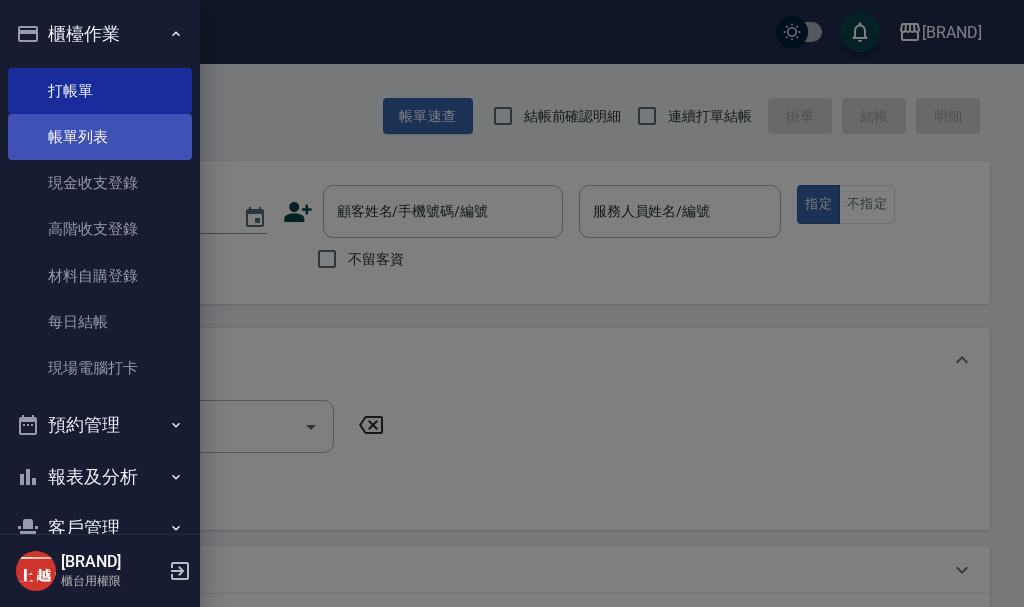 click on "帳單列表" at bounding box center [100, 137] 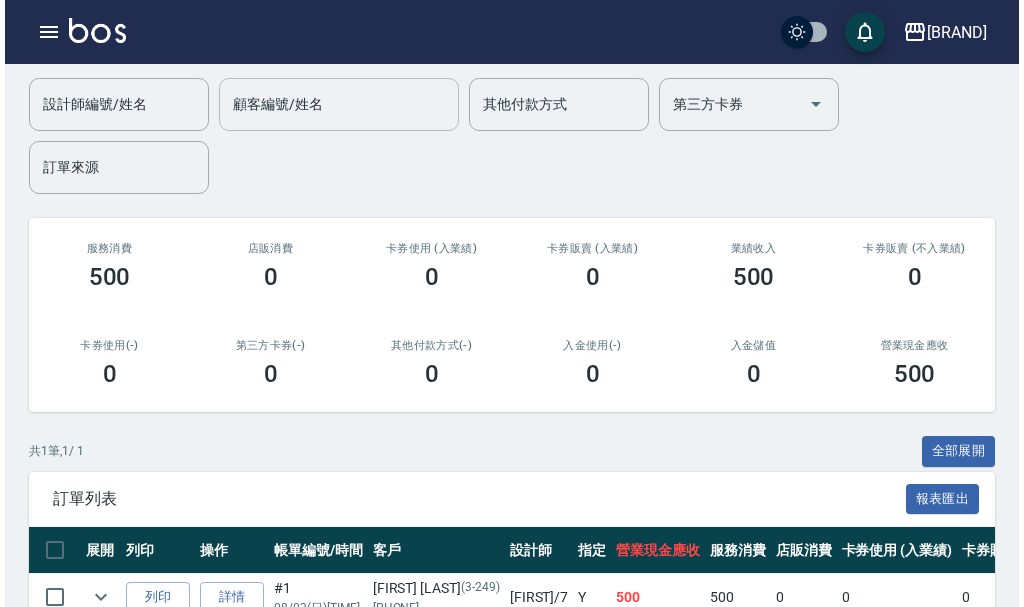scroll, scrollTop: 0, scrollLeft: 0, axis: both 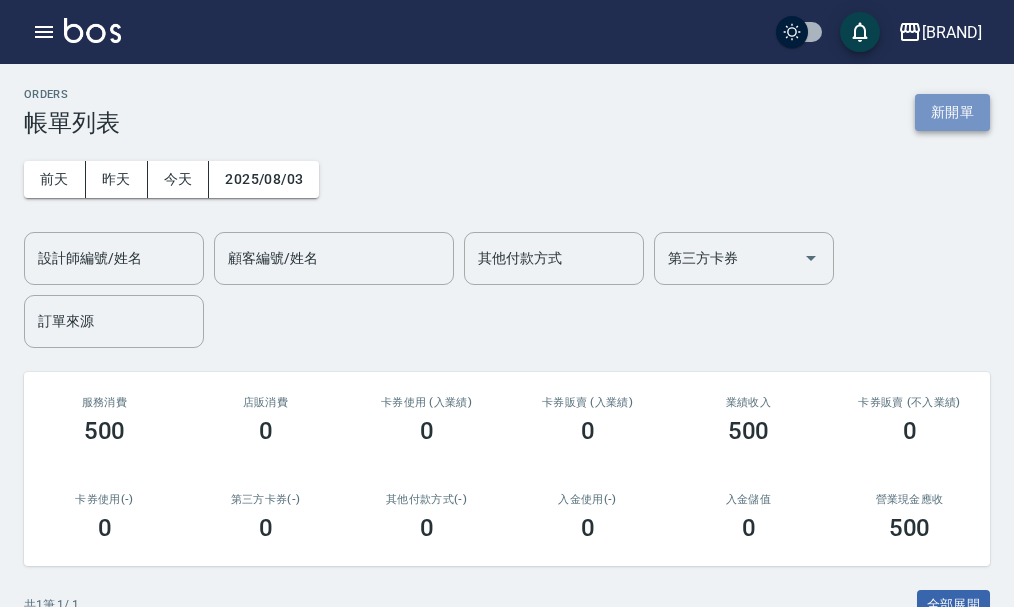 click on "新開單" at bounding box center (952, 112) 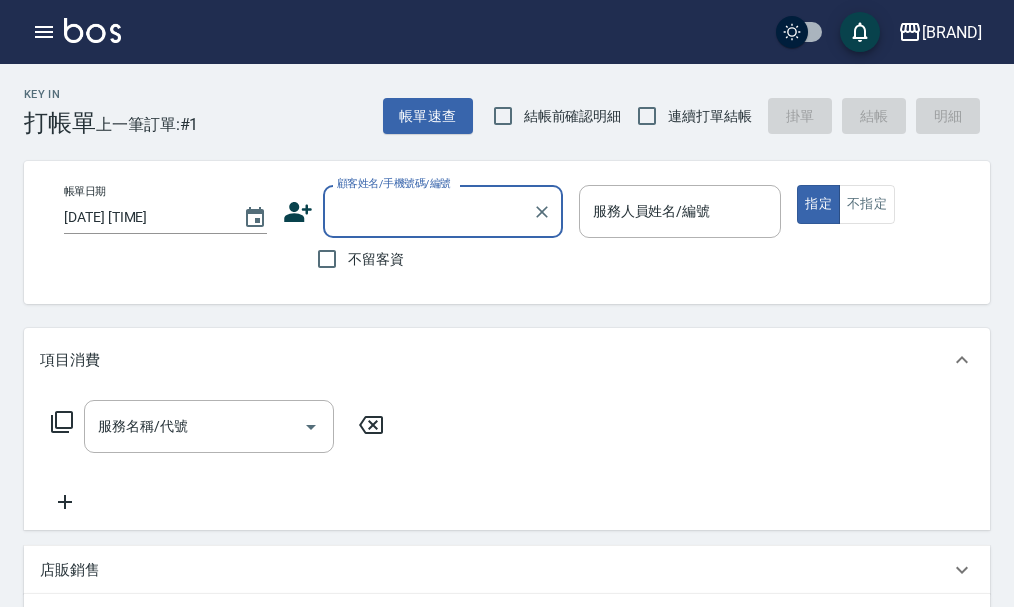 click on "顧客姓名/手機號碼/編號" at bounding box center (428, 211) 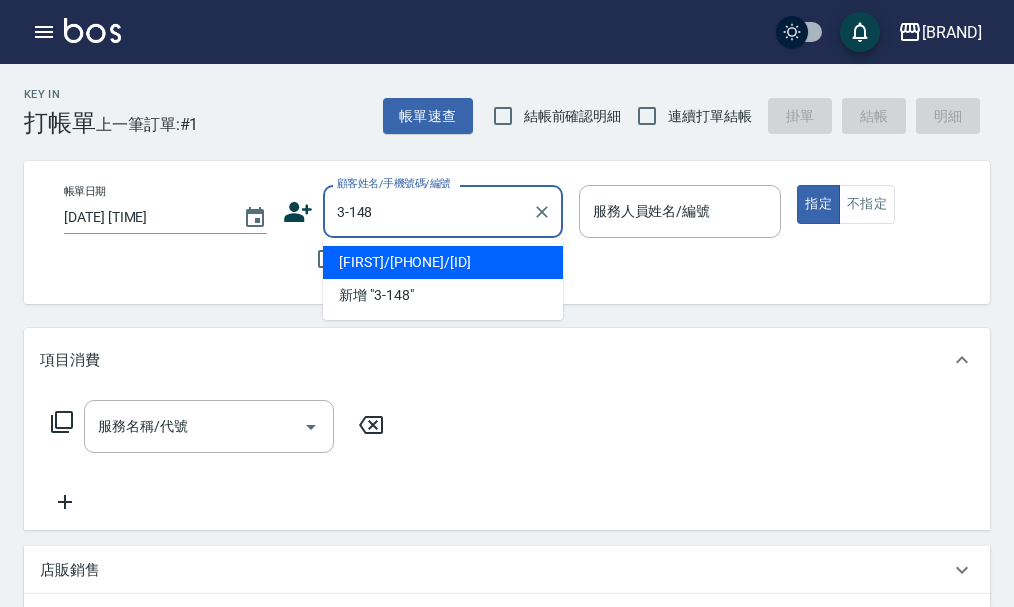 click on "[FIRST]/[PHONE]/[ID]" at bounding box center [443, 262] 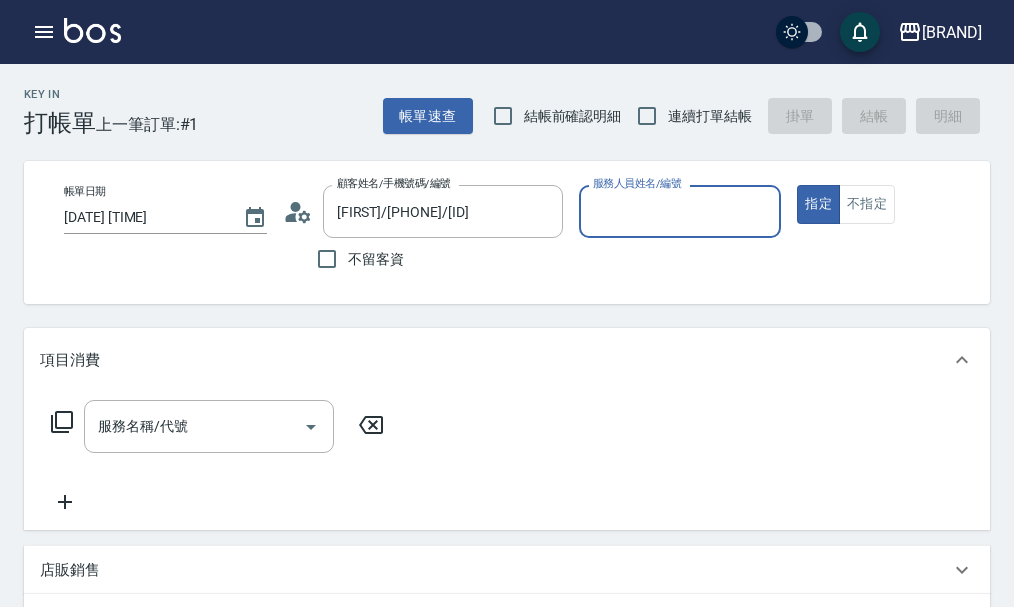 click 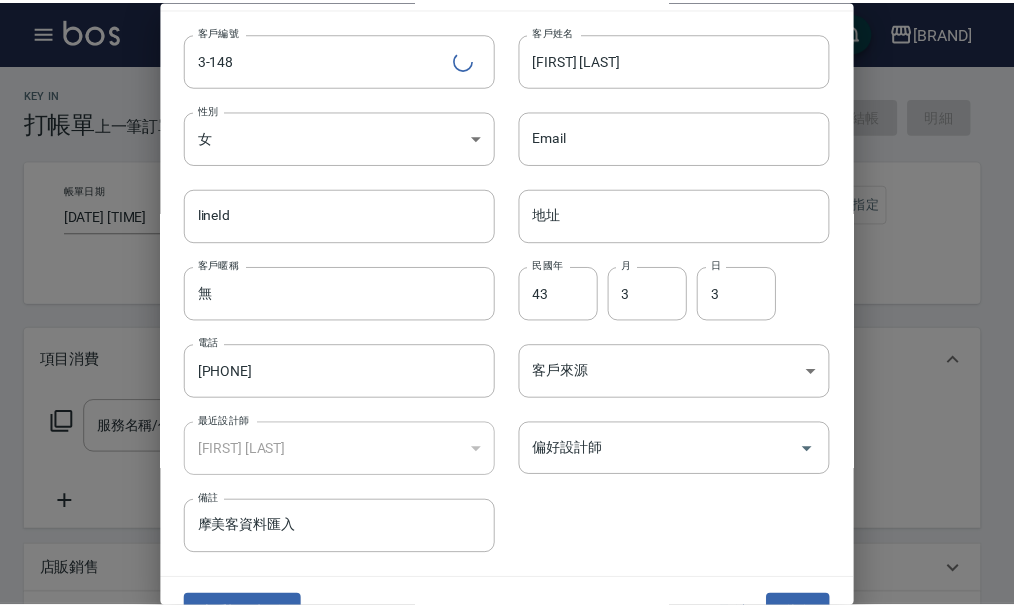scroll, scrollTop: 86, scrollLeft: 0, axis: vertical 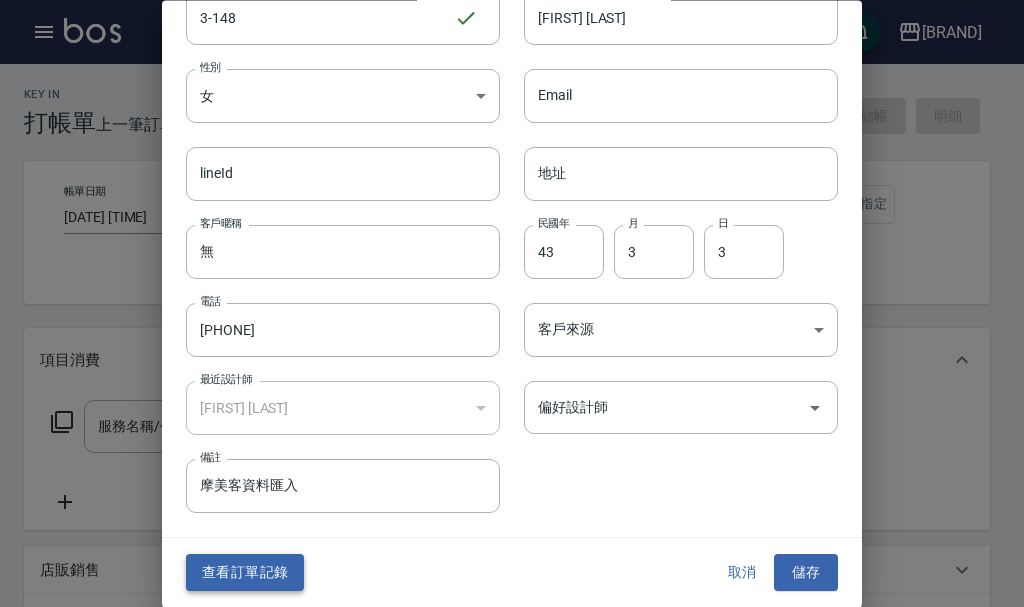 click on "查看訂單記錄" at bounding box center (245, 573) 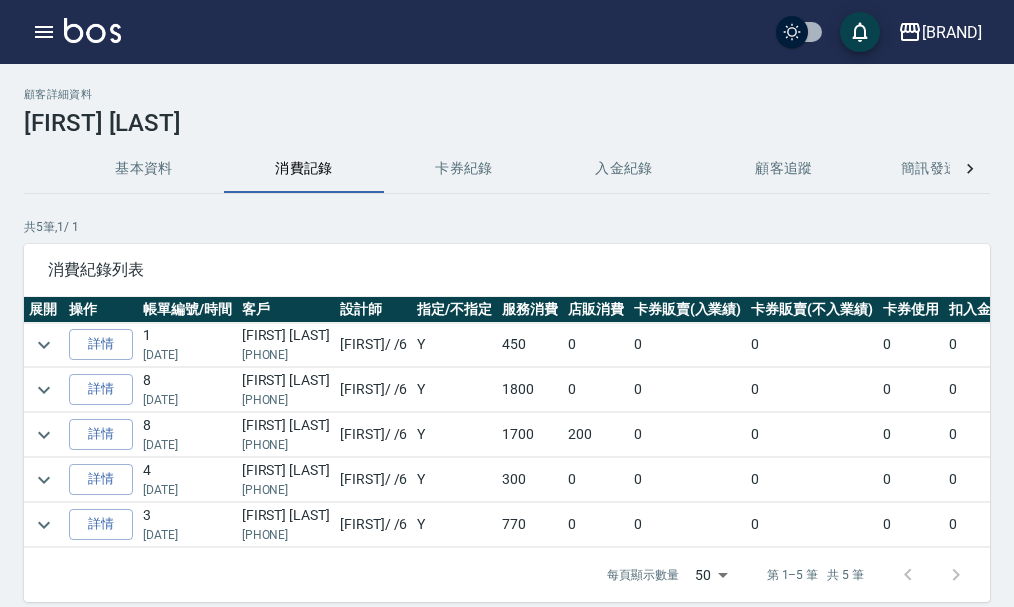 scroll, scrollTop: 95, scrollLeft: 0, axis: vertical 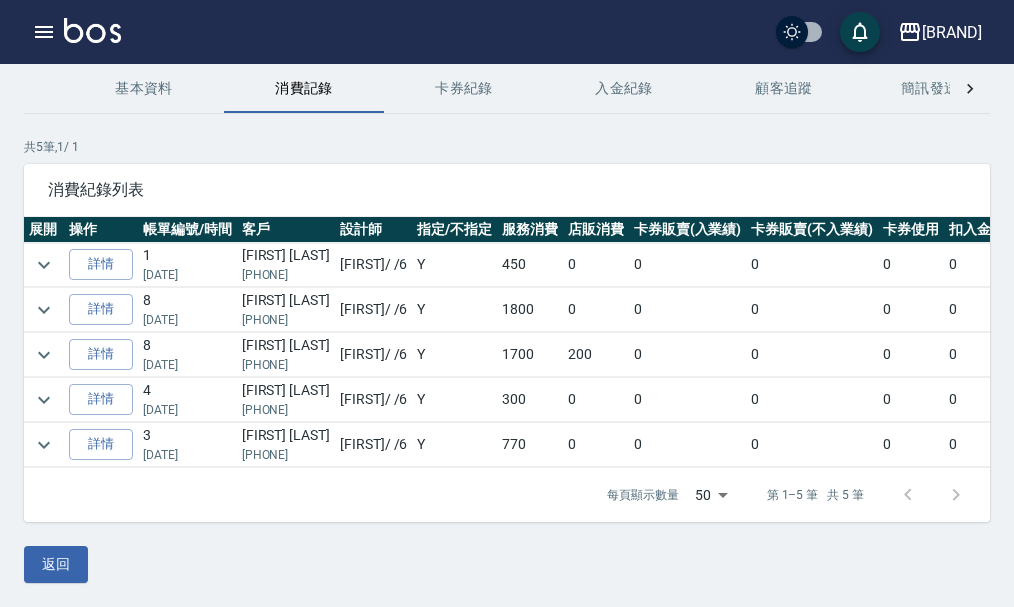 click on "顧客詳細資料 [FIRST] 基本資料 消費記錄 卡券紀錄 入金紀錄 顧客追蹤 簡訊發送紀錄 抽獎券紀錄 共  5  筆,  1  /   1 消費紀錄列表 展開 操作 帳單編號/時間 客戶 [PHONE] [DESIGNER]  /   /6 Y [PRICE] 0 0 0 0 0 0 [PRICE] 詳情 1 06/20/2025 [FIRST] [PHONE] [DESIGNER]  /   /6 Y [PRICE] 0 0 0 0 0 0 [PRICE] 詳情 8 04/26/2025 [FIRST] [PHONE] [DESIGNER]  /   /6 Y [PRICE] 0 0 0 0 0 0 [PRICE] 詳情 8 12/13/2024 [FIRST] [PHONE] [DESIGNER]  /   /6 Y [PRICE] [PRICE] 0 0 0 0 0 [PRICE] 詳情 4 11/08/2024 [FIRST] [PHONE] [DESIGNER]  /   /6 Y [PRICE] 0 0 0 0 0 0 [PRICE] 詳情 3 11/01/2024 [FIRST] [PHONE] [DESIGNER]  /   /6 Y [PRICE] 0 0 0 0 0 0 [PRICE] 每頁顯示數量 50 50 第 1–5 筆   共 5 筆 0  selected 取消訂單(預約) 返回" at bounding box center [507, 295] 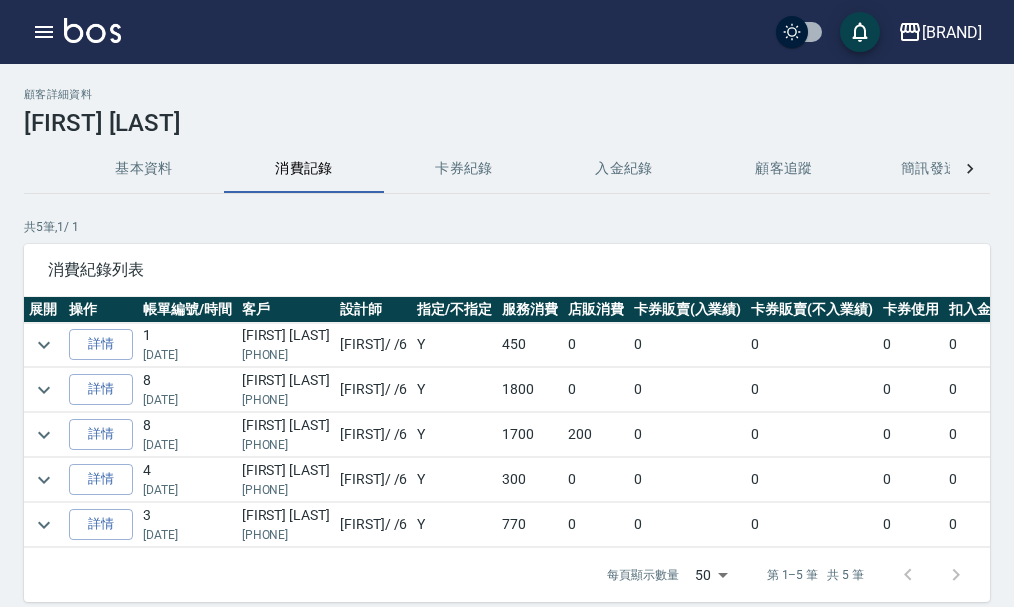 scroll, scrollTop: 95, scrollLeft: 0, axis: vertical 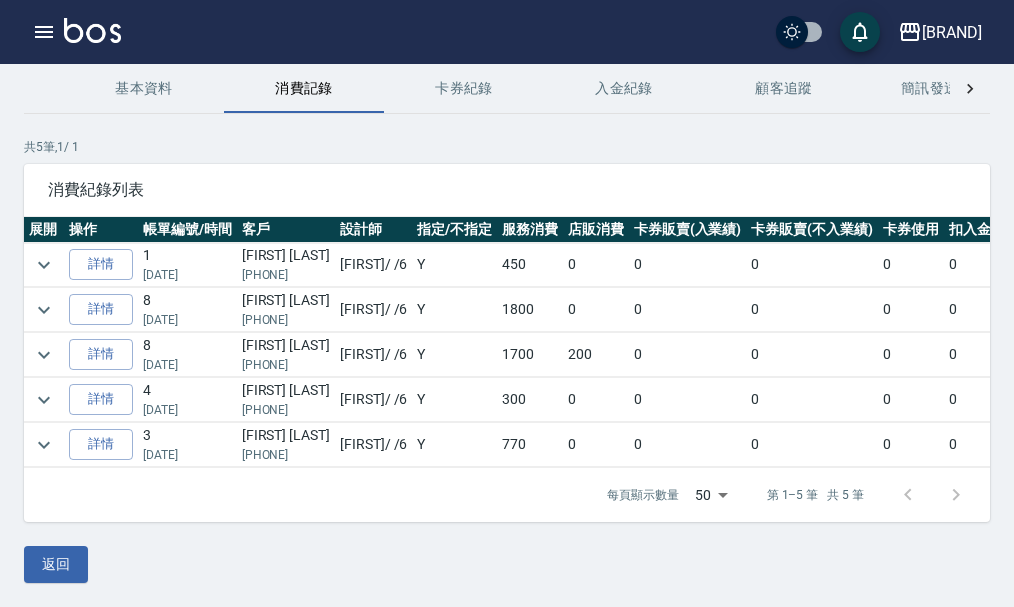 click on "顧客詳細資料 [FIRST] 基本資料 消費記錄 卡券紀錄 入金紀錄 顧客追蹤 簡訊發送紀錄 抽獎券紀錄 共  5  筆,  1  /   1 消費紀錄列表 展開 操作 帳單編號/時間 客戶 [PHONE] [DESIGNER]  /   /6 Y [PRICE] 0 0 0 0 0 0 [PRICE] 詳情 1 06/20/2025 [FIRST] [PHONE] [DESIGNER]  /   /6 Y [PRICE] 0 0 0 0 0 0 [PRICE] 詳情 8 04/26/2025 [FIRST] [PHONE] [DESIGNER]  /   /6 Y [PRICE] 0 0 0 0 0 0 [PRICE] 詳情 8 12/13/2024 [FIRST] [PHONE] [DESIGNER]  /   /6 Y [PRICE] [PRICE] 0 0 0 0 0 [PRICE] 詳情 4 11/08/2024 [FIRST] [PHONE] [DESIGNER]  /   /6 Y [PRICE] 0 0 0 0 0 0 [PRICE] 詳情 3 11/01/2024 [FIRST] [PHONE] [DESIGNER]  /   /6 Y [PRICE] 0 0 0 0 0 0 [PRICE] 每頁顯示數量 50 50 第 1–5 筆   共 5 筆 0  selected 取消訂單(預約) 返回" at bounding box center (507, 295) 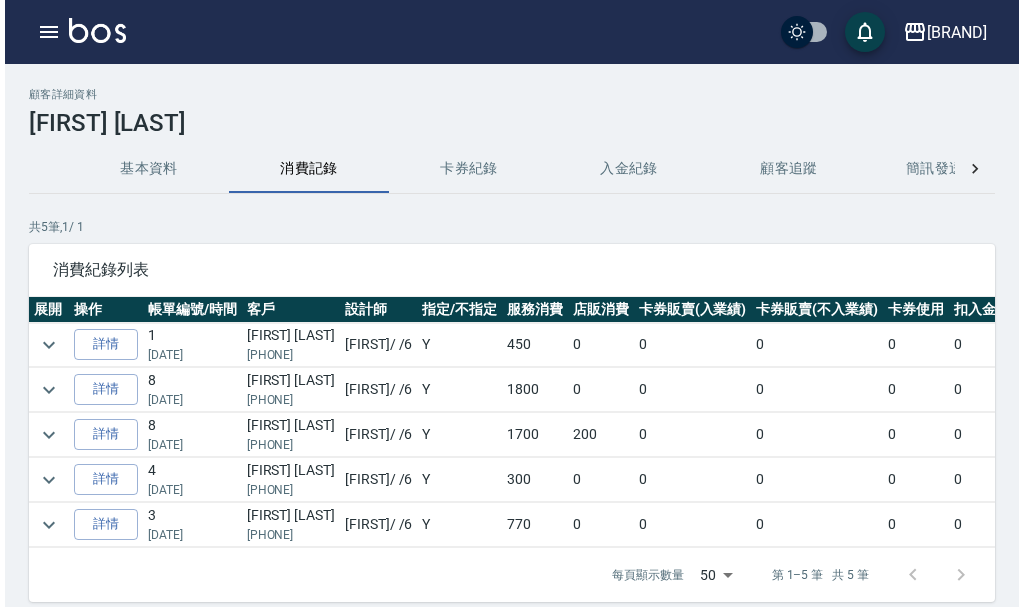 scroll, scrollTop: 95, scrollLeft: 0, axis: vertical 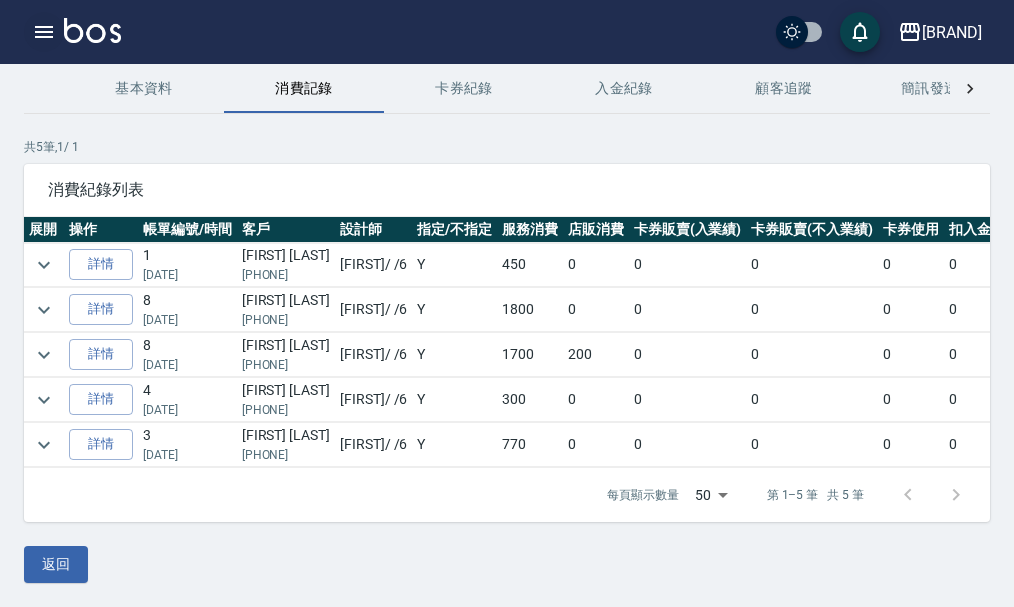 click 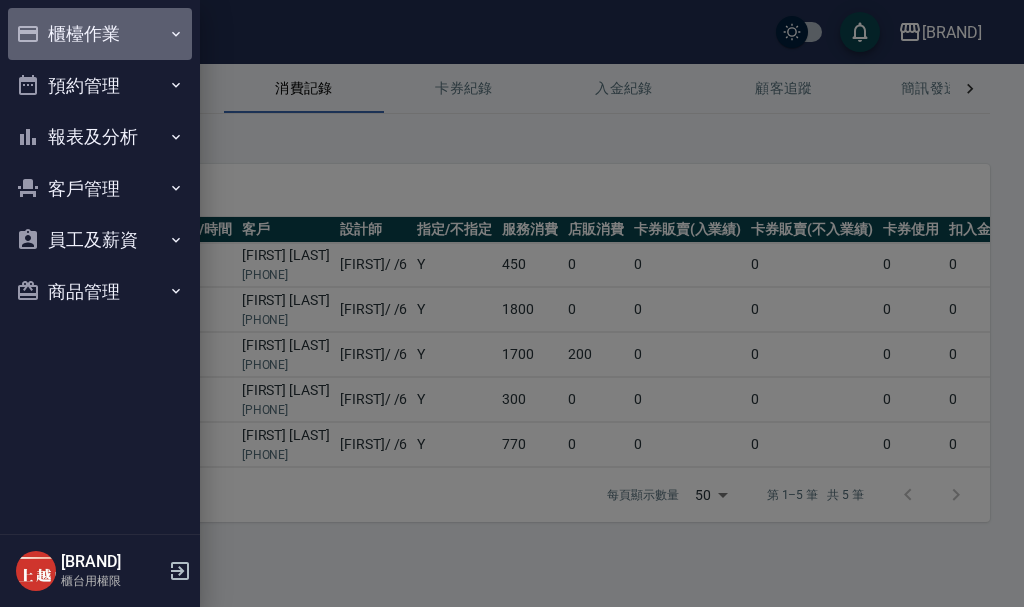 click on "櫃檯作業" at bounding box center [100, 34] 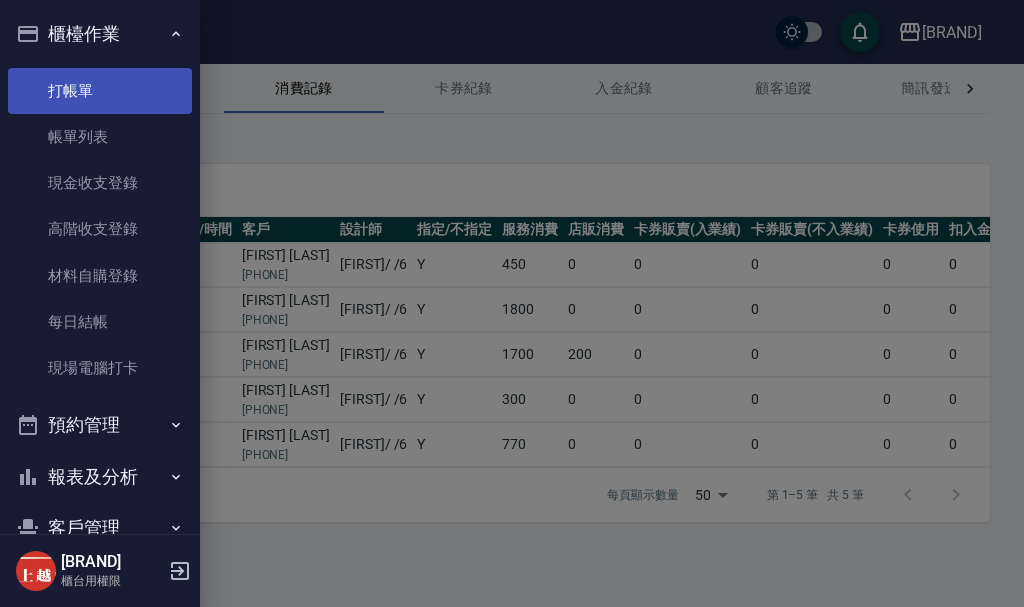 click on "打帳單" at bounding box center (100, 91) 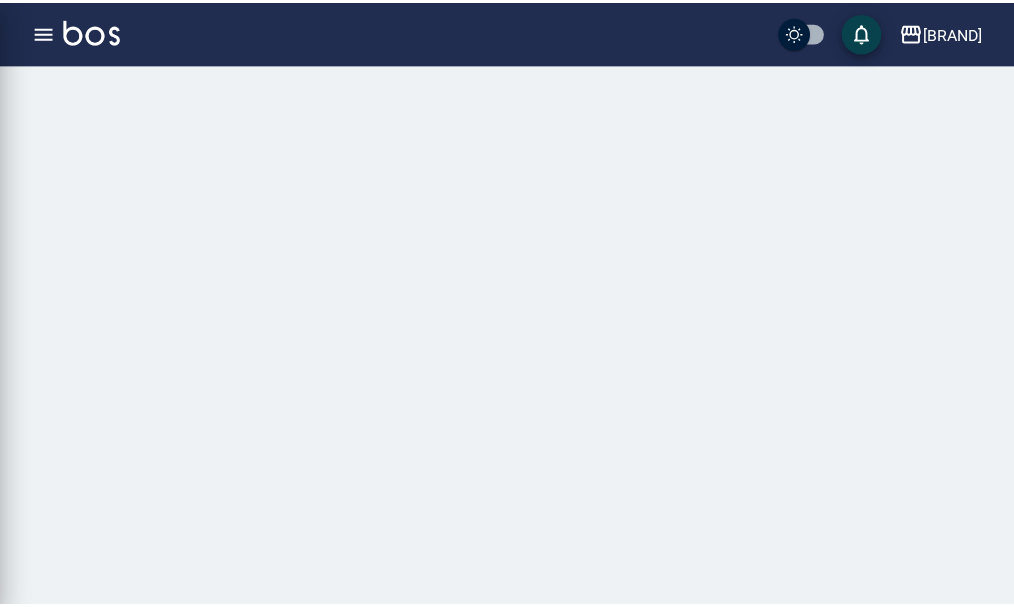 scroll, scrollTop: 0, scrollLeft: 0, axis: both 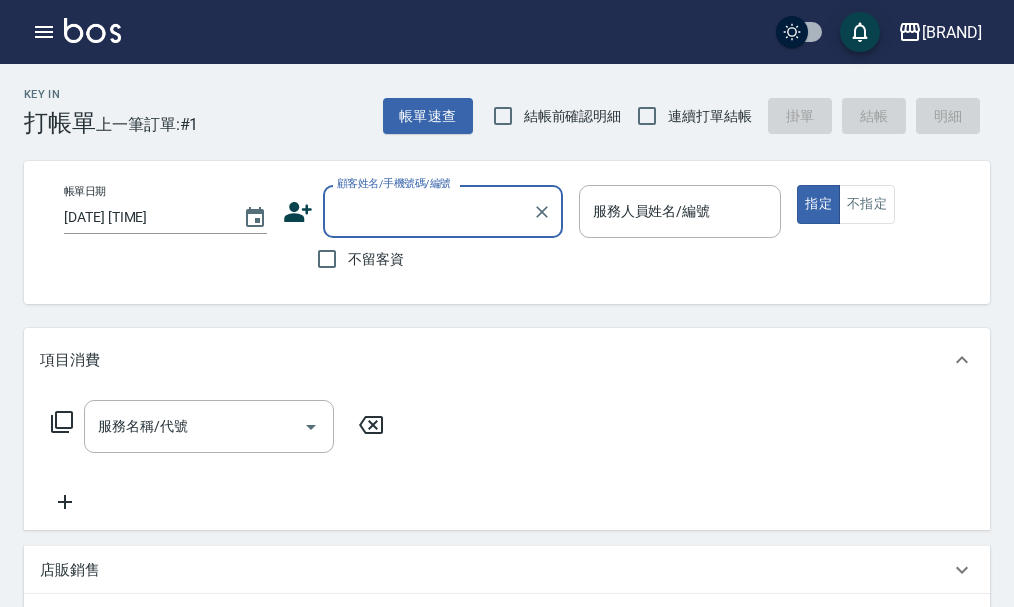 click on "顧客姓名/手機號碼/編號" at bounding box center [428, 211] 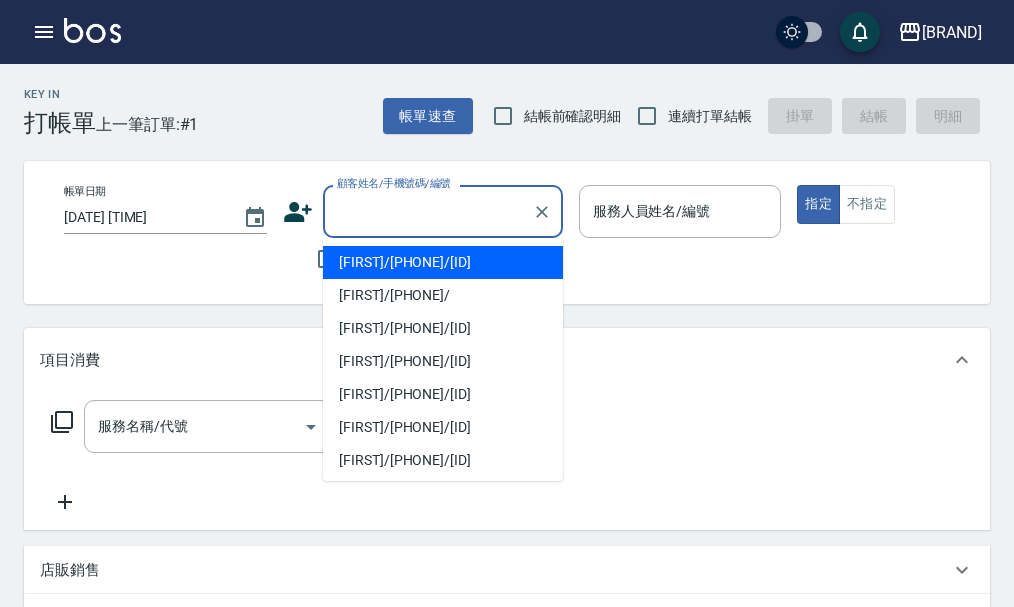 click on "顧客姓名/手機號碼/編號" at bounding box center (428, 211) 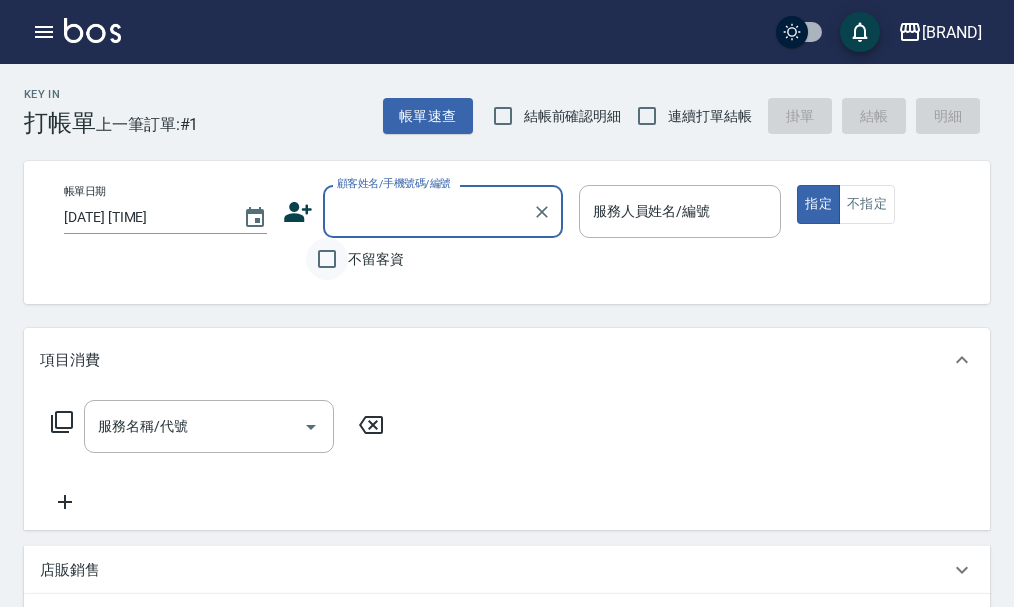 click on "不留客資" at bounding box center (327, 259) 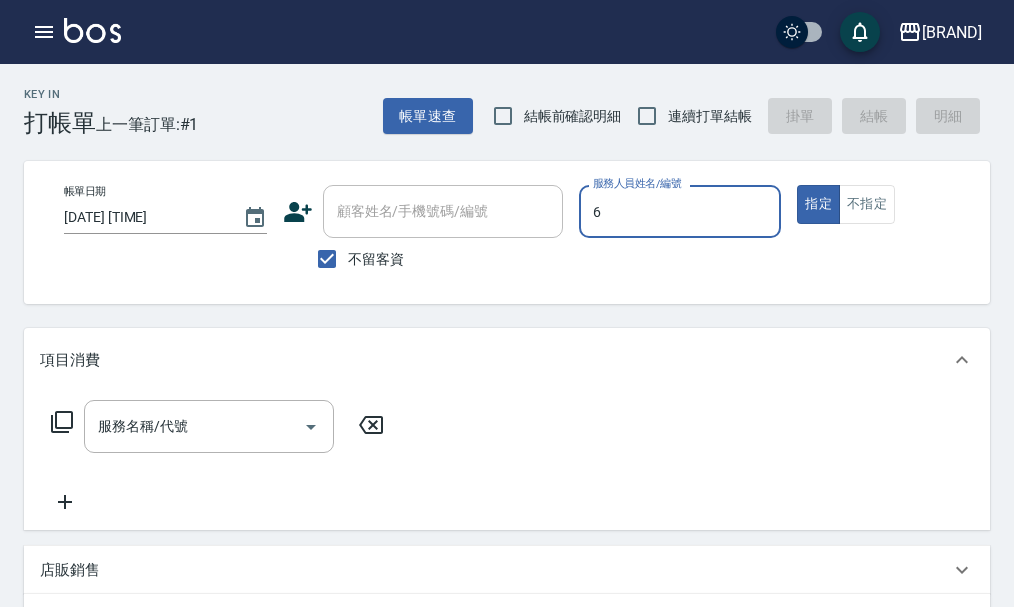 type on "[FIRST]-6" 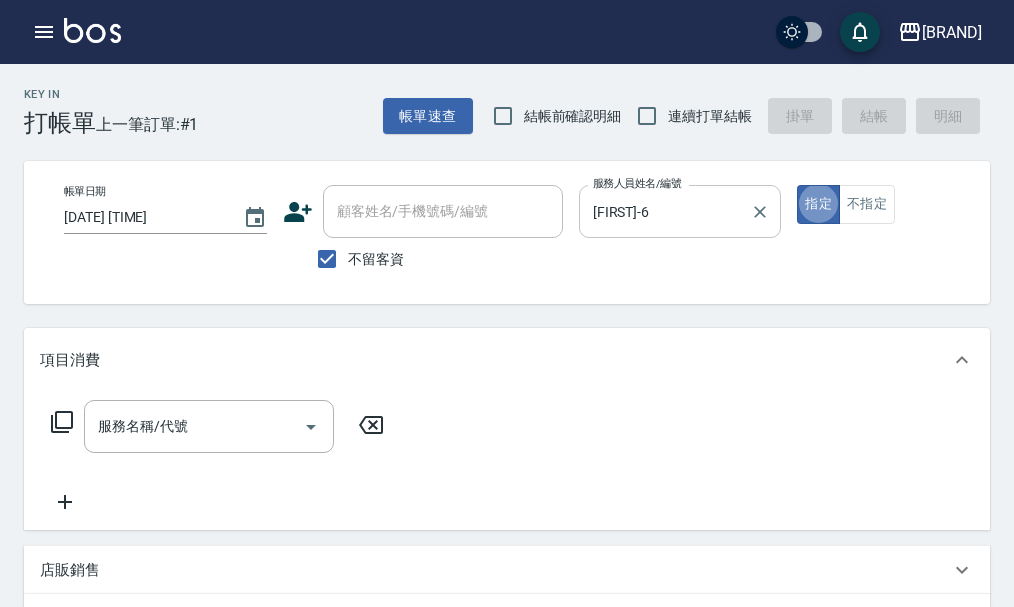 type on "true" 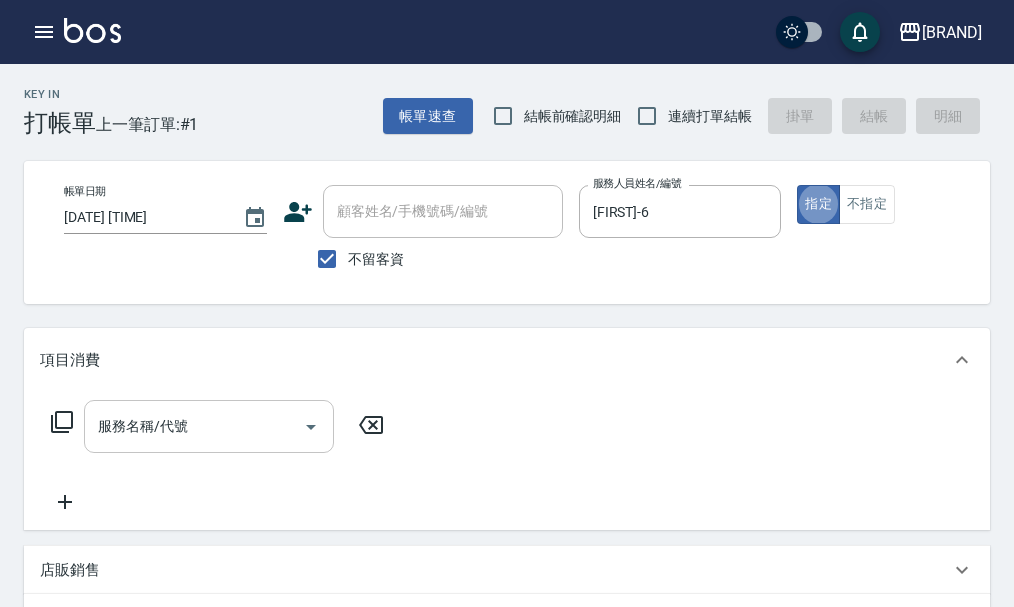 click on "服務名稱/代號" at bounding box center [194, 426] 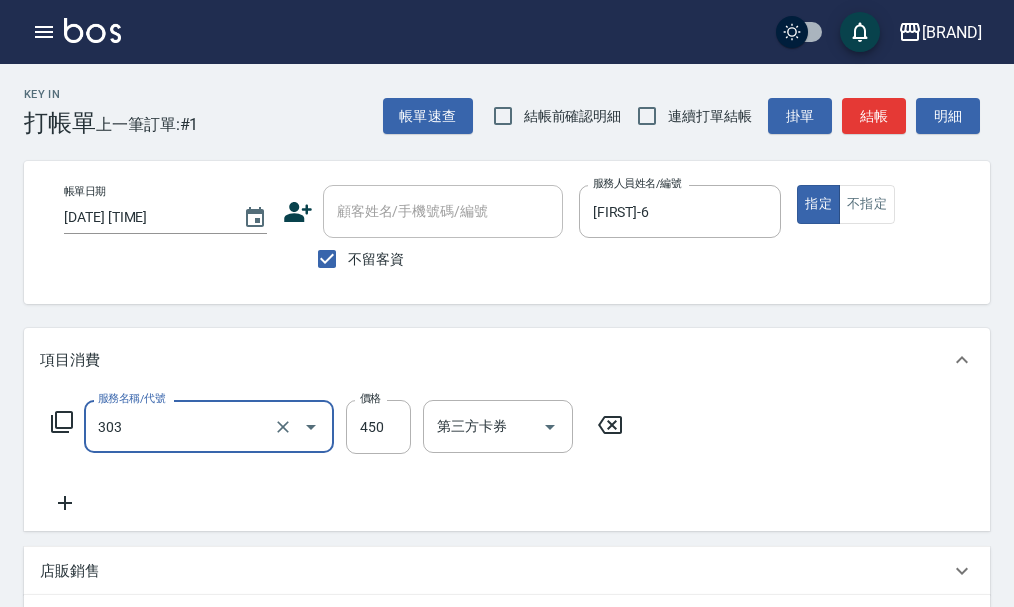 type on "剪髮(303)" 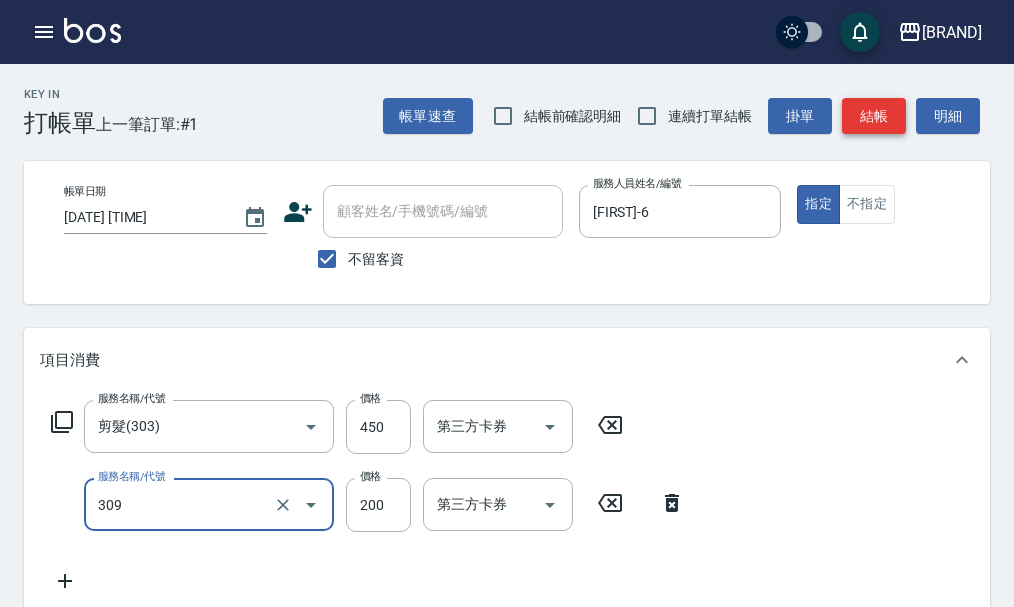 type on "剪髮(國小)(309)" 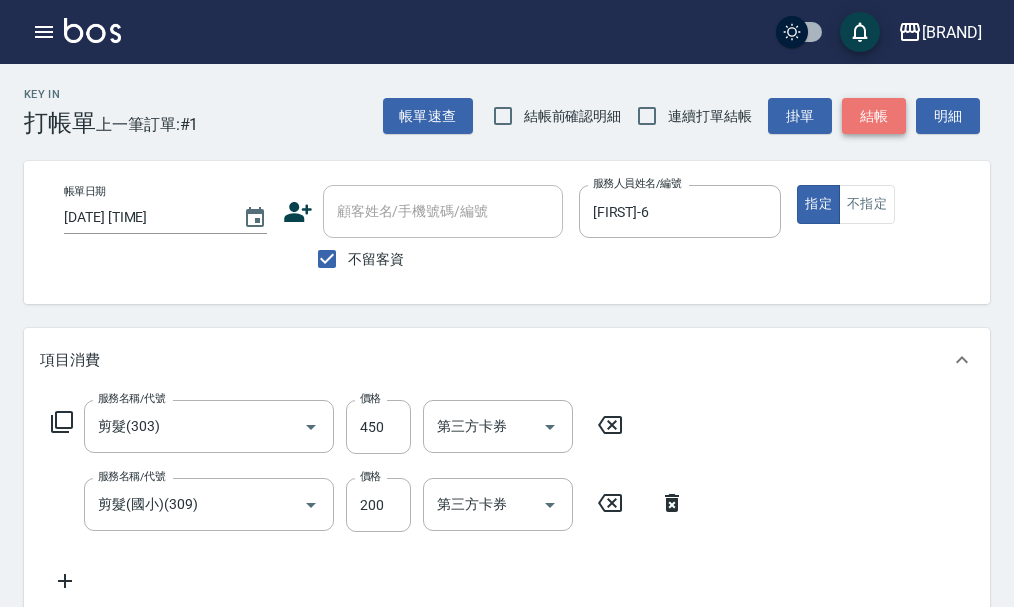 click on "結帳" at bounding box center (874, 116) 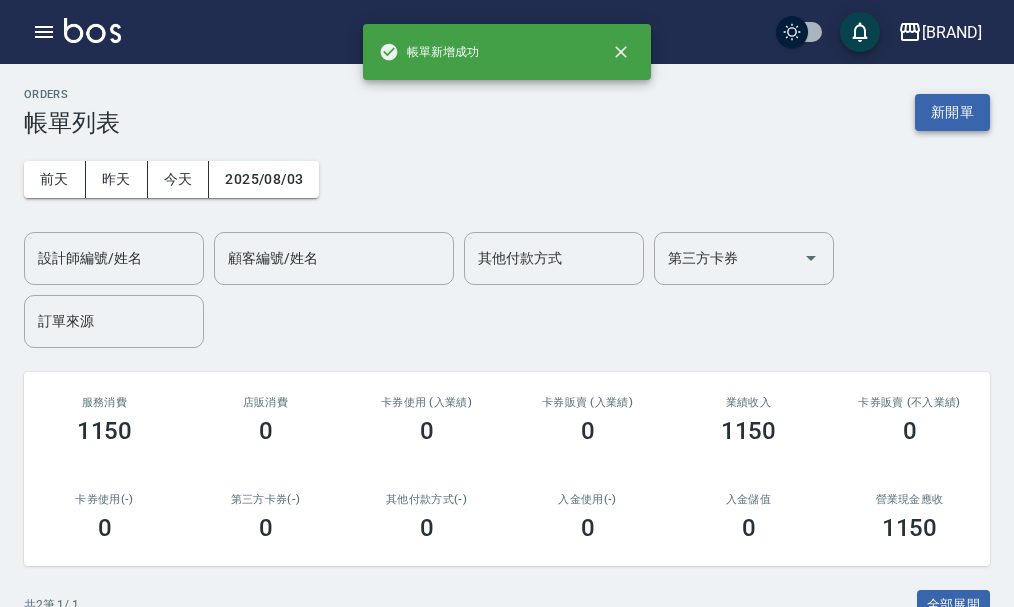 click on "新開單" at bounding box center (952, 112) 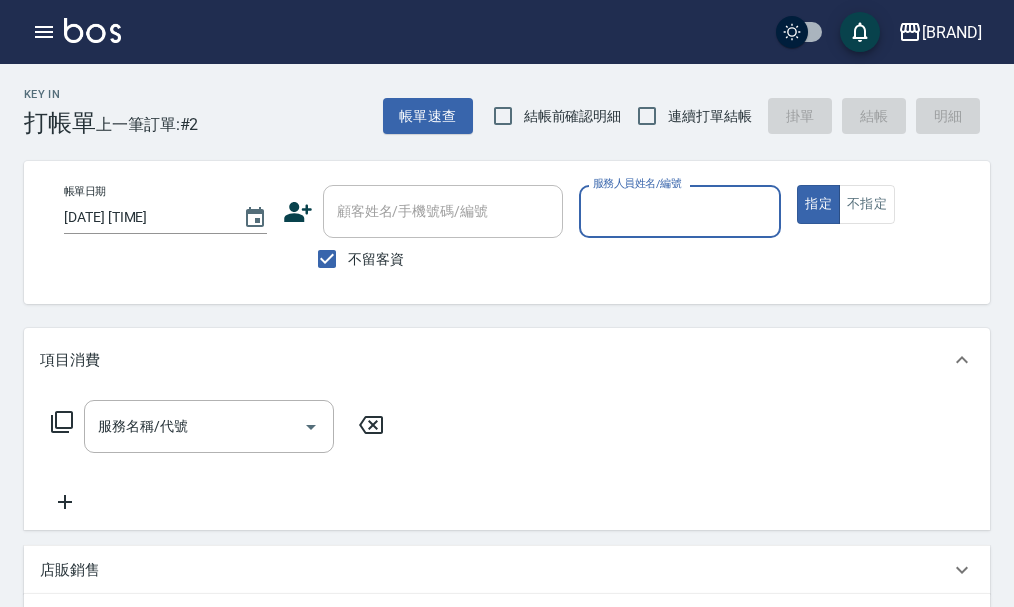 click on "服務人員姓名/編號" at bounding box center (680, 211) 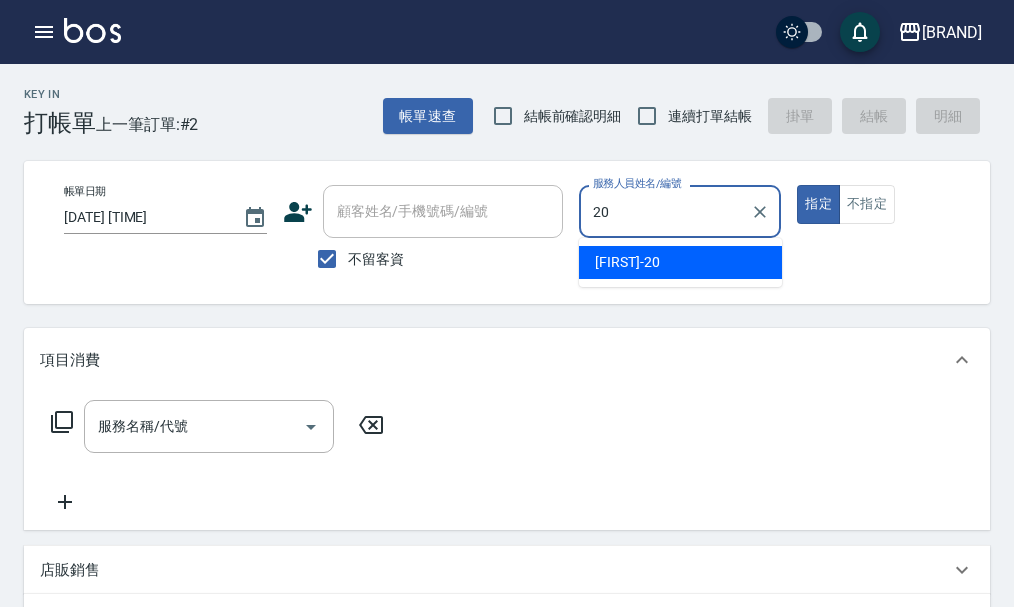 type on "[FIRST]-20" 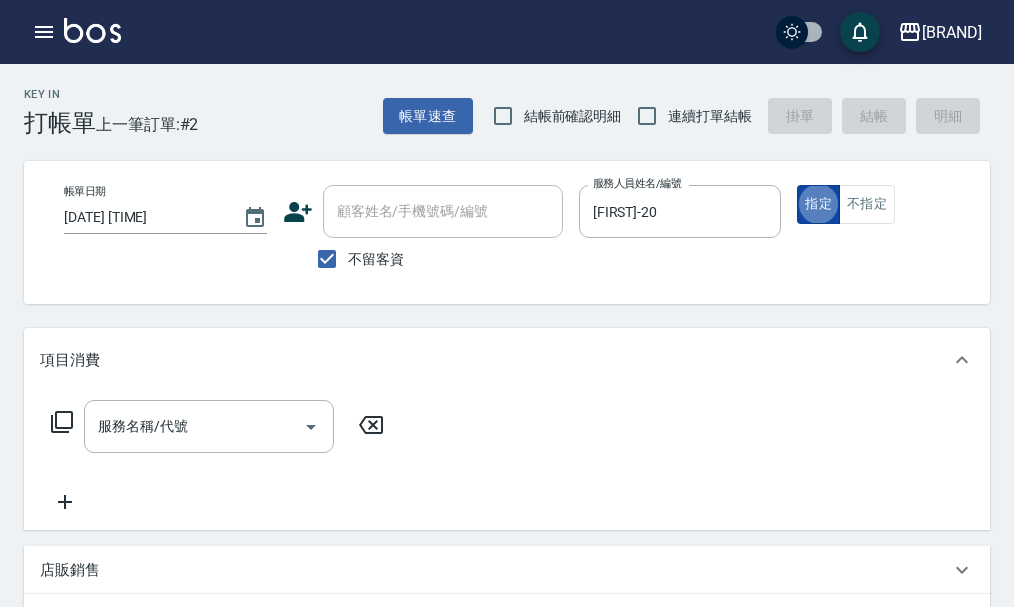 type on "true" 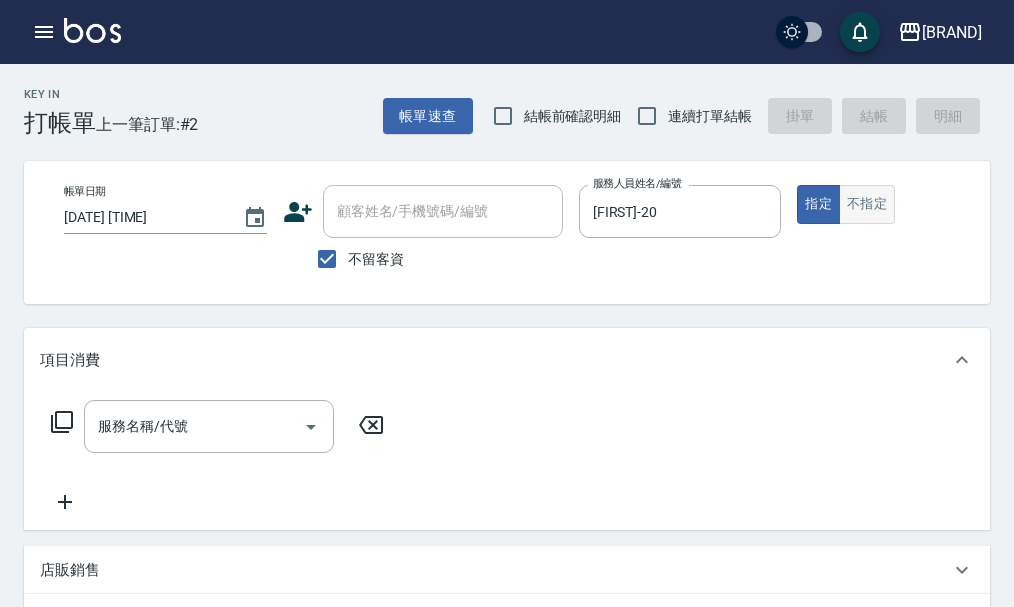 click on "不指定" at bounding box center (867, 204) 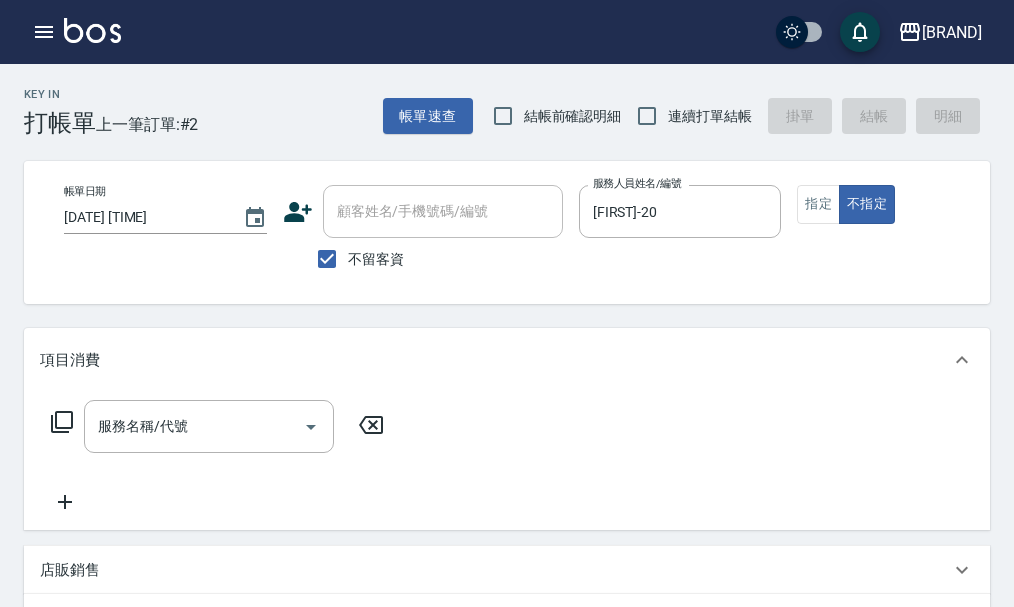 click 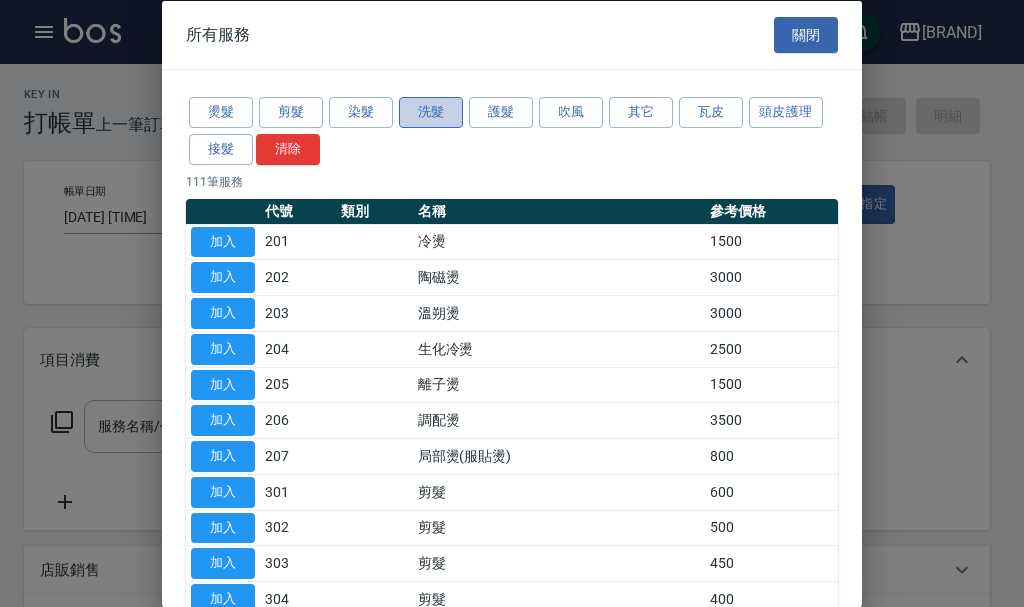 click on "洗髮" at bounding box center (431, 112) 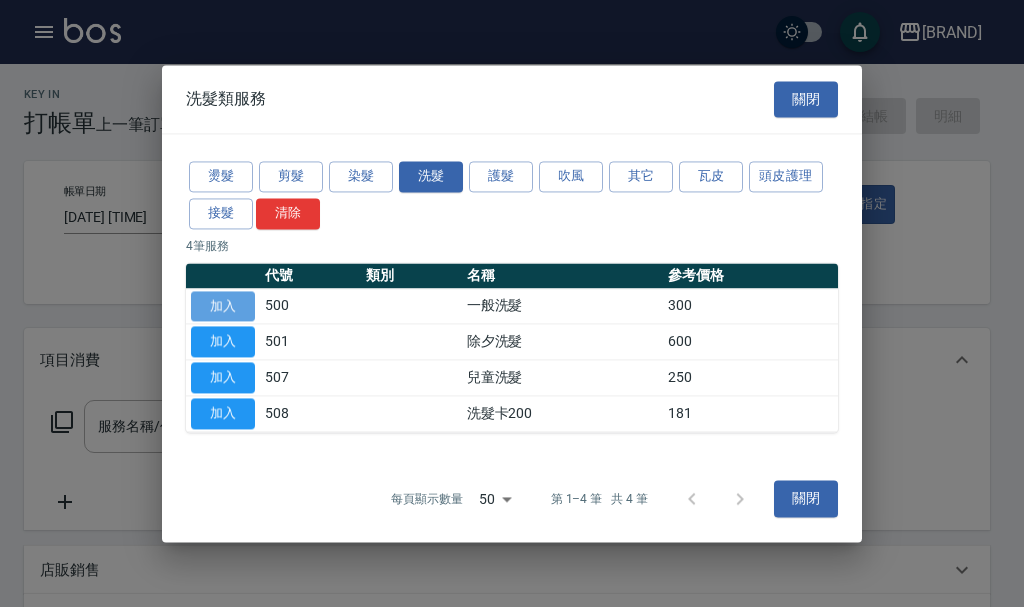 click on "加入" at bounding box center (223, 306) 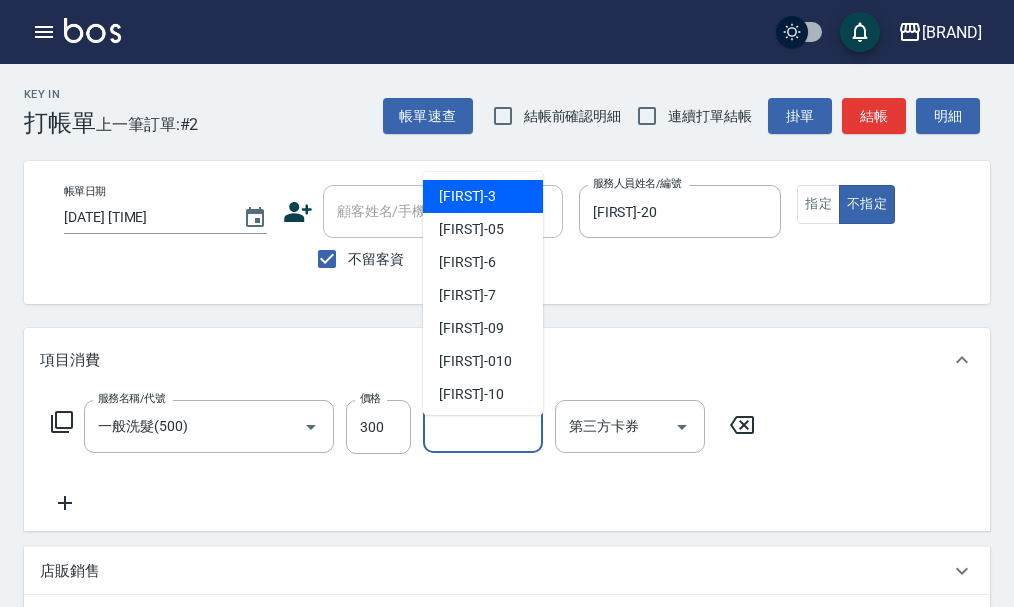 click on "洗-1" at bounding box center [483, 426] 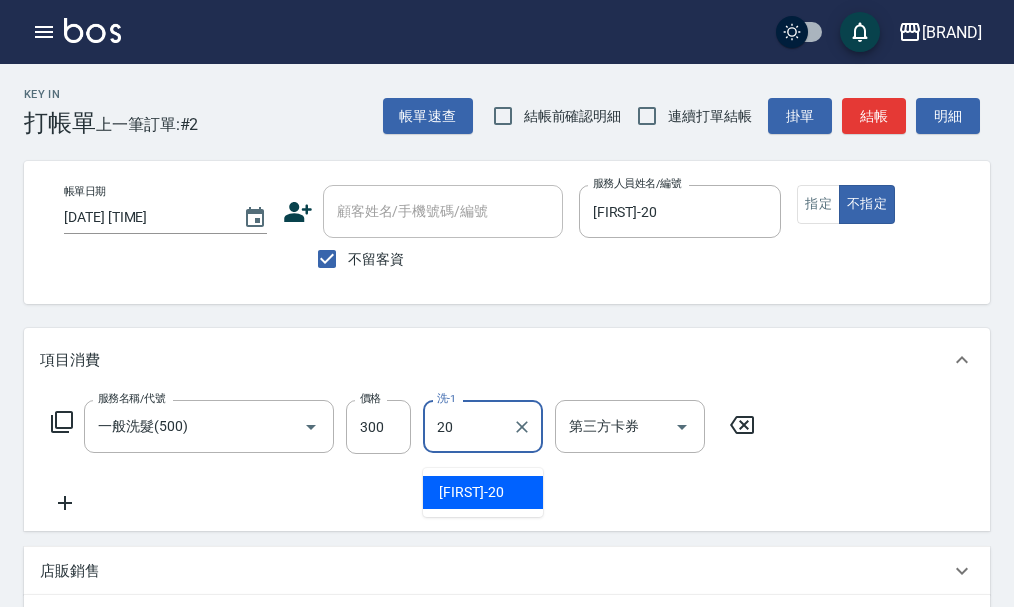 type on "[FIRST]-20" 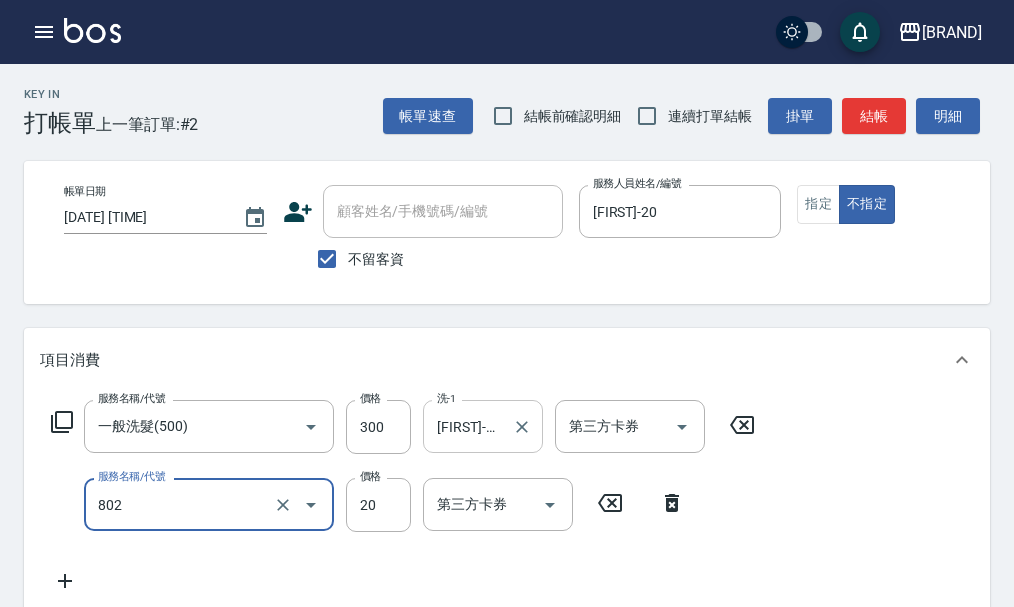type on "潤絲(802)" 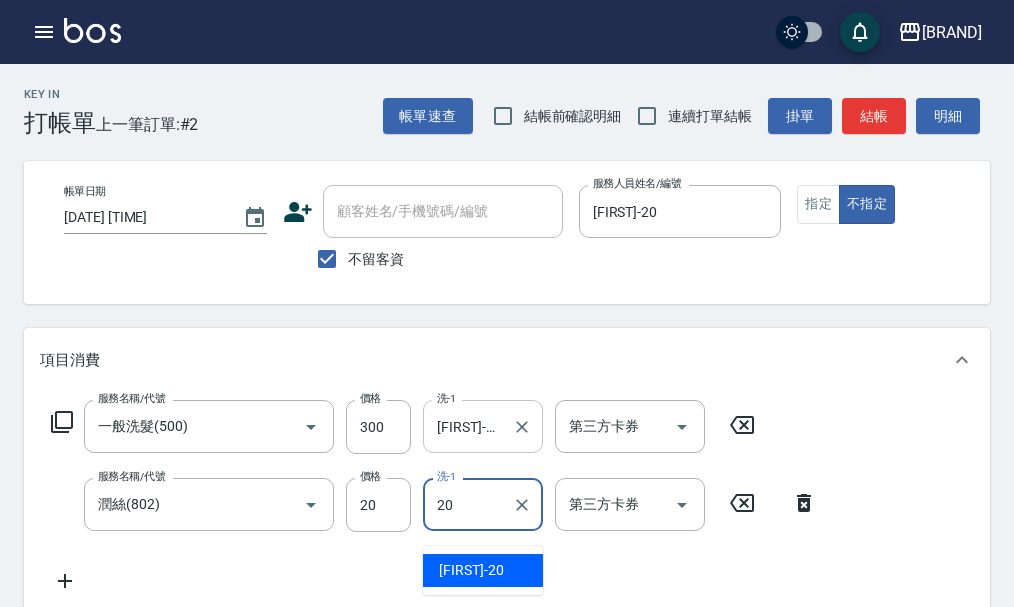 type on "[FIRST]-20" 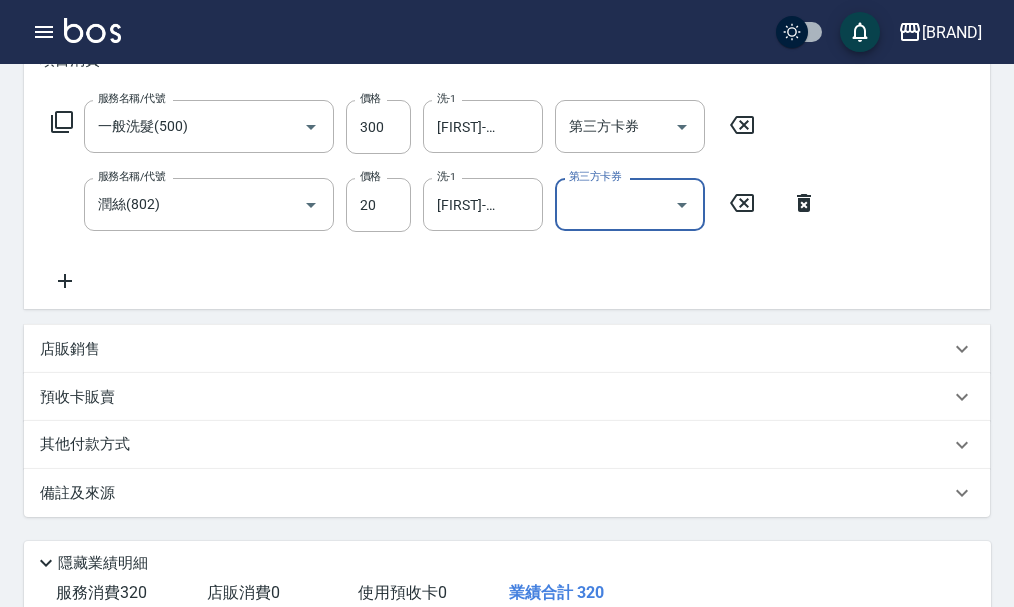 scroll, scrollTop: 558, scrollLeft: 0, axis: vertical 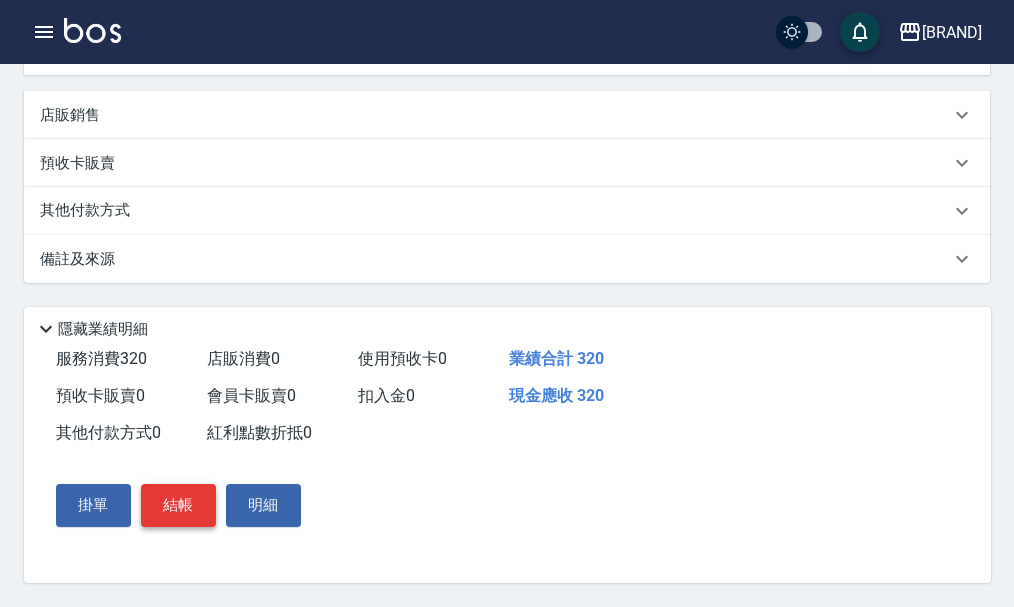 click on "結帳" at bounding box center (178, 505) 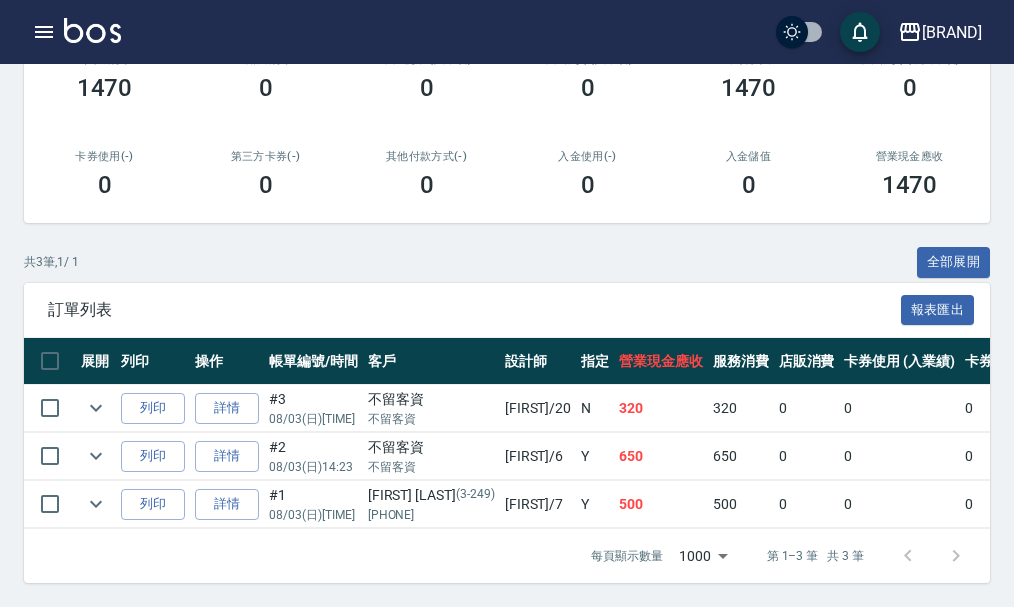 scroll, scrollTop: 358, scrollLeft: 0, axis: vertical 